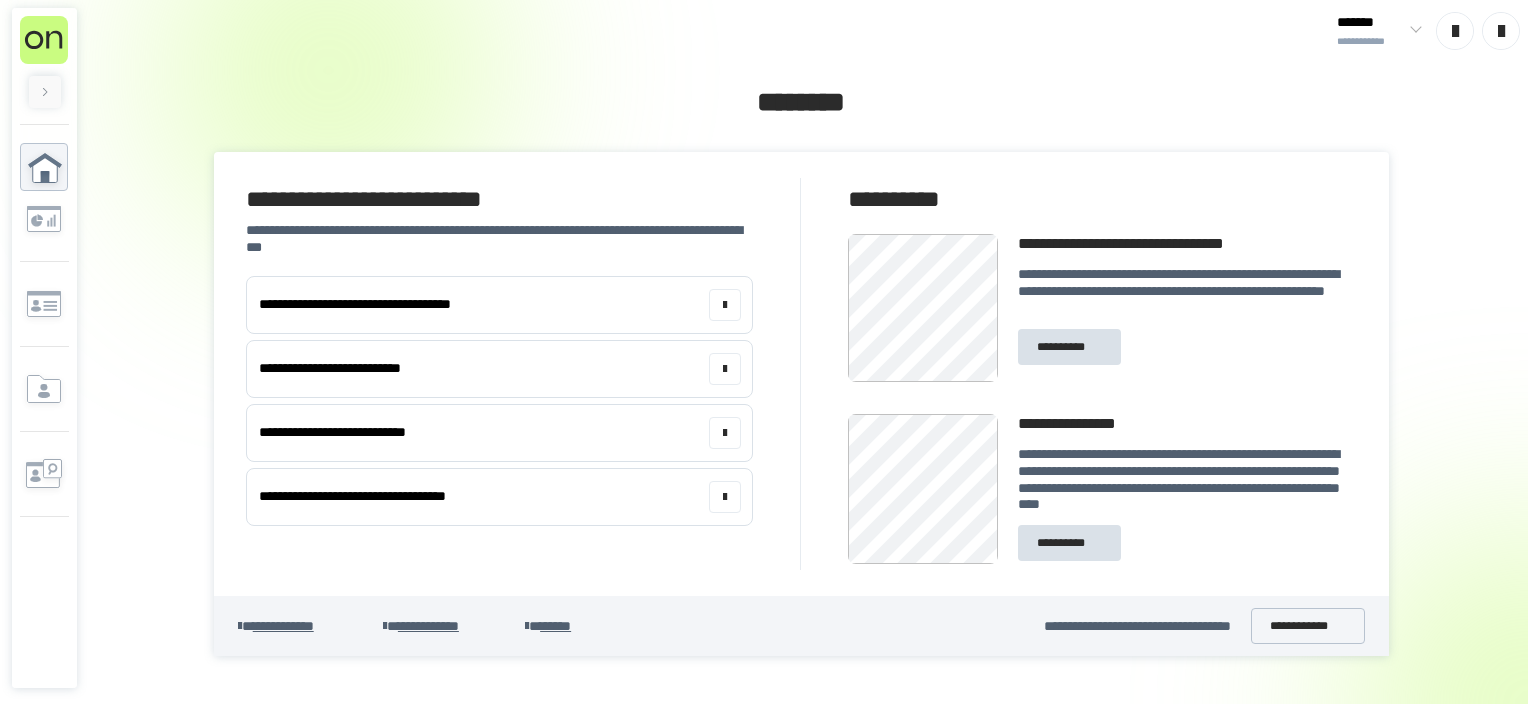 scroll, scrollTop: 0, scrollLeft: 0, axis: both 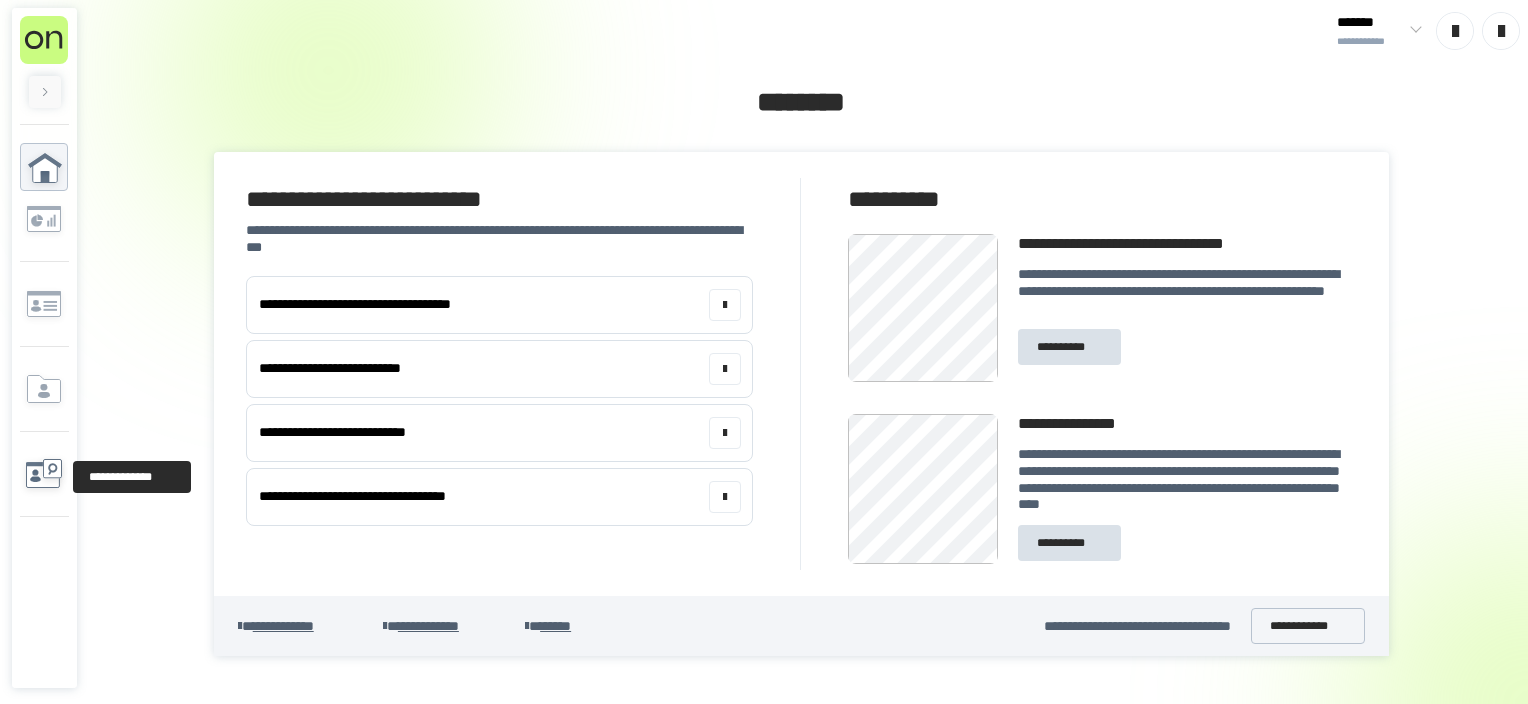 click 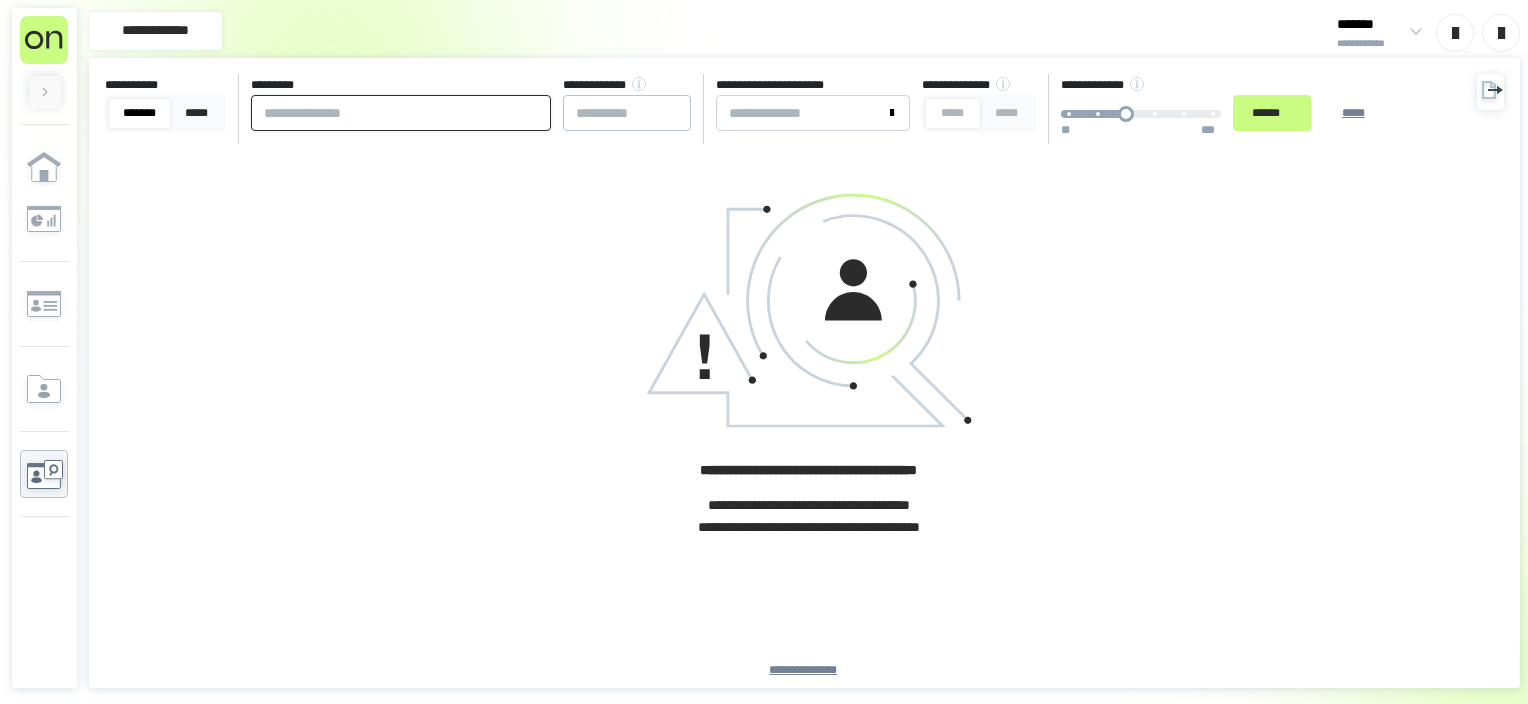 click at bounding box center (401, 113) 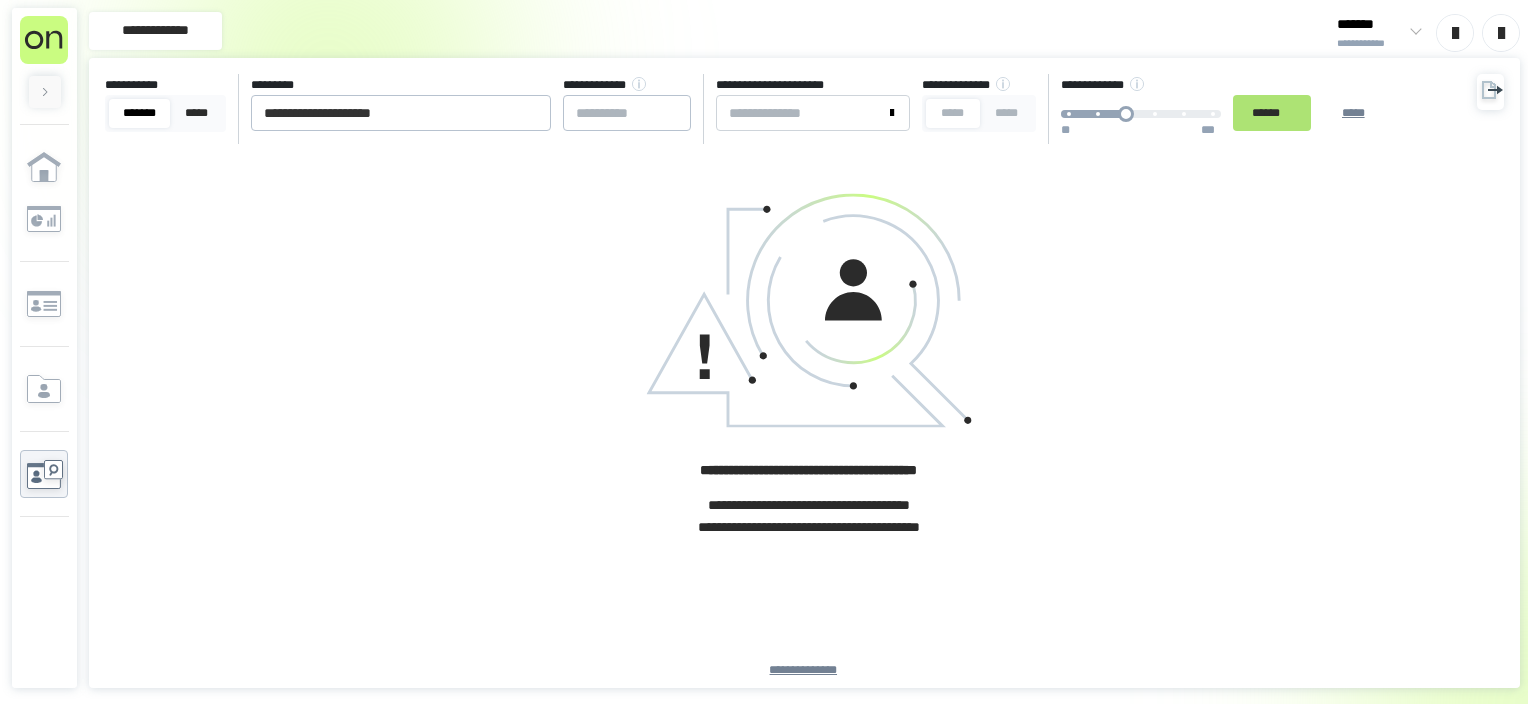 click on "******" at bounding box center (1272, 113) 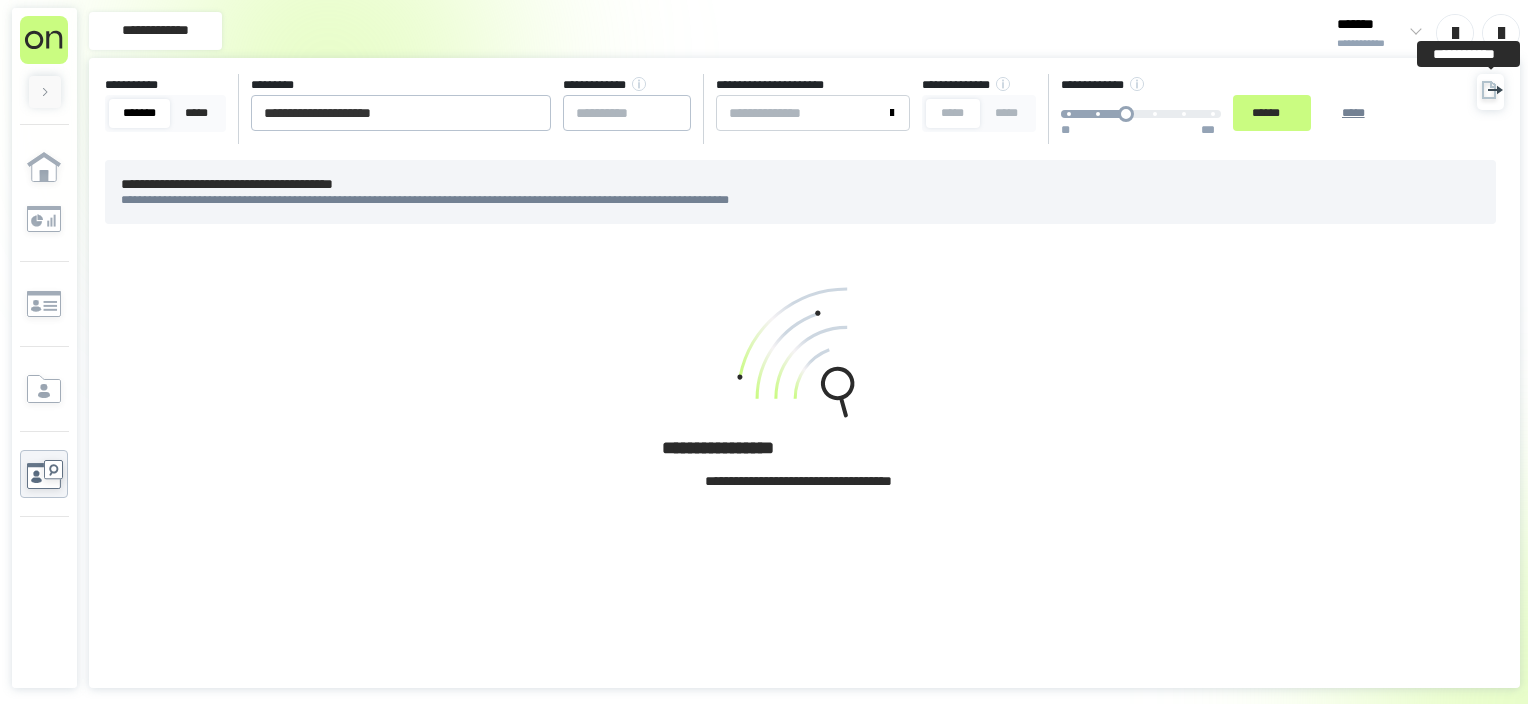 click 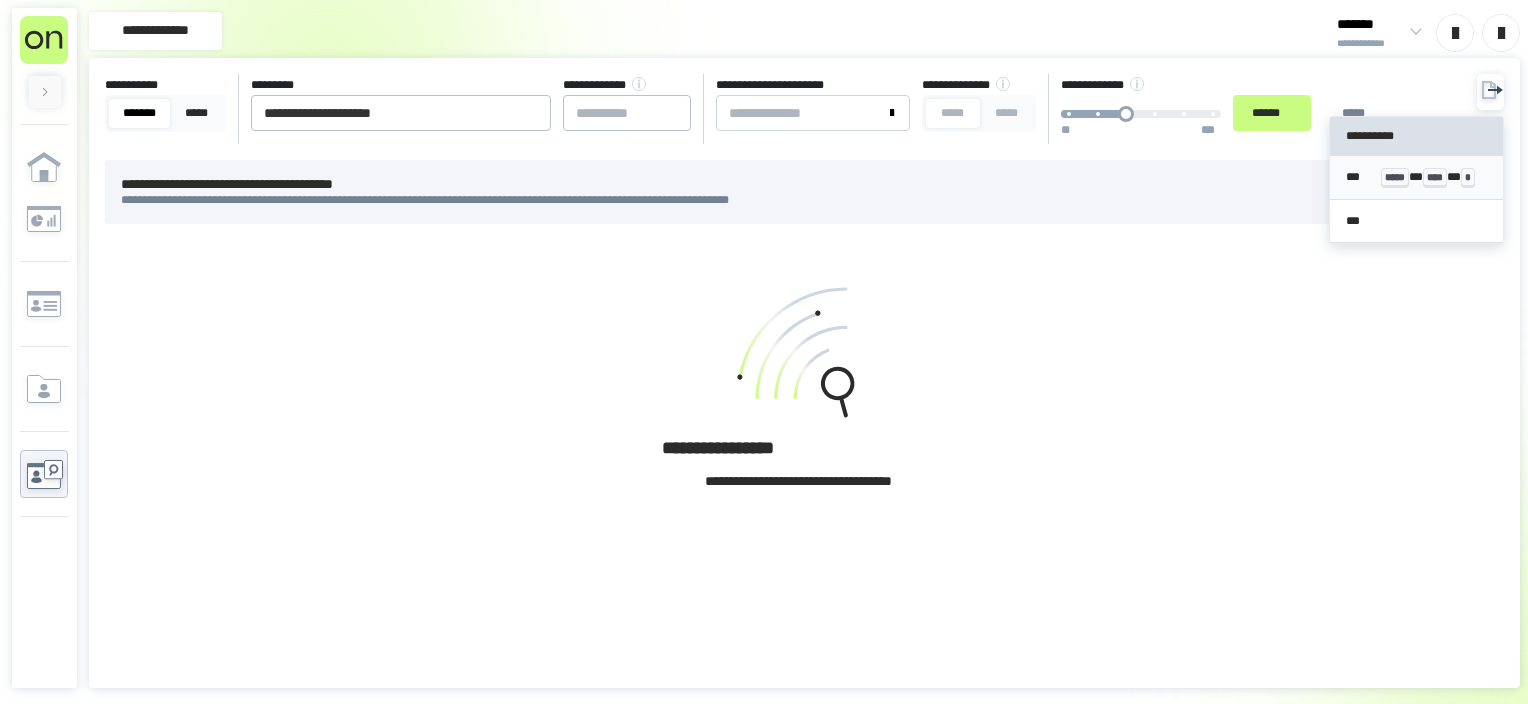 click on "*****" at bounding box center [1395, 178] 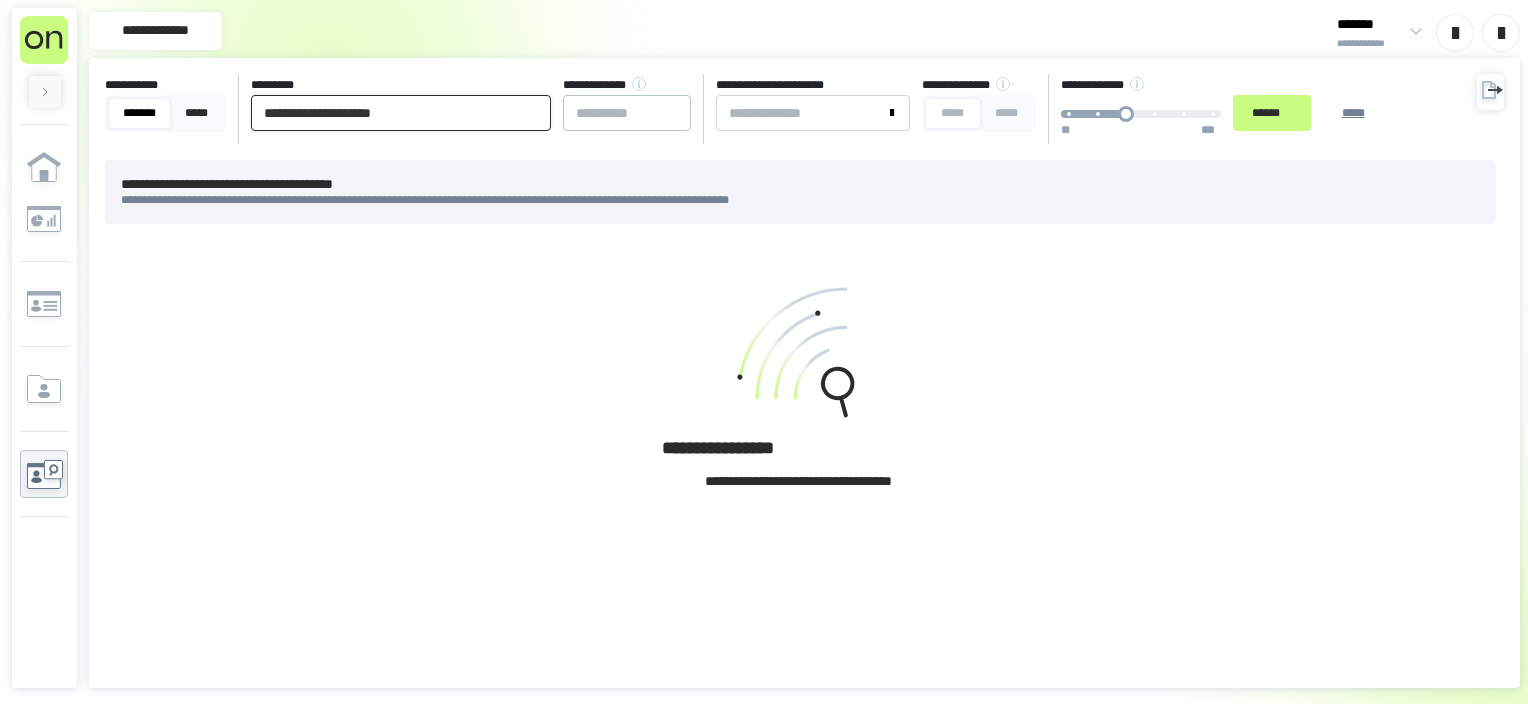 click on "**********" at bounding box center [401, 113] 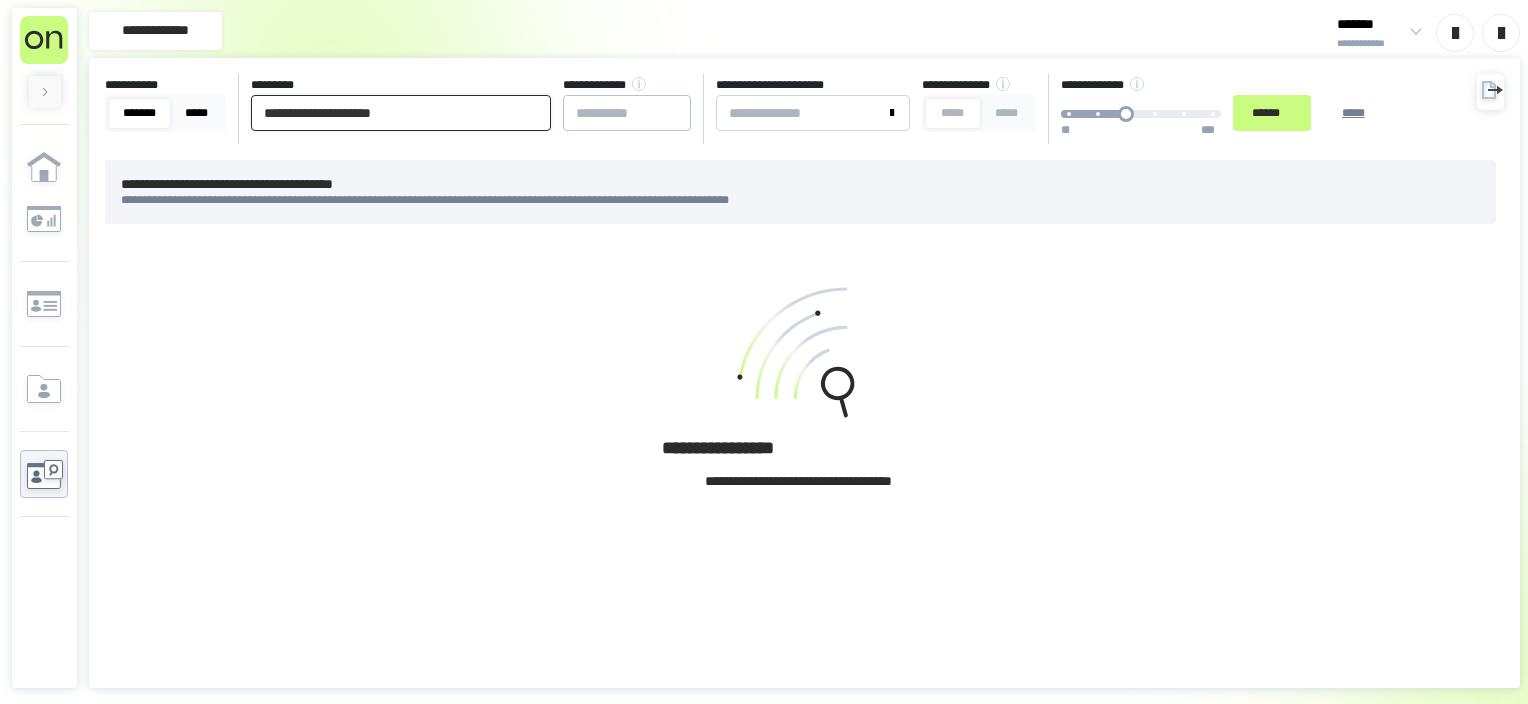 drag, startPoint x: 380, startPoint y: 122, endPoint x: 218, endPoint y: 120, distance: 162.01234 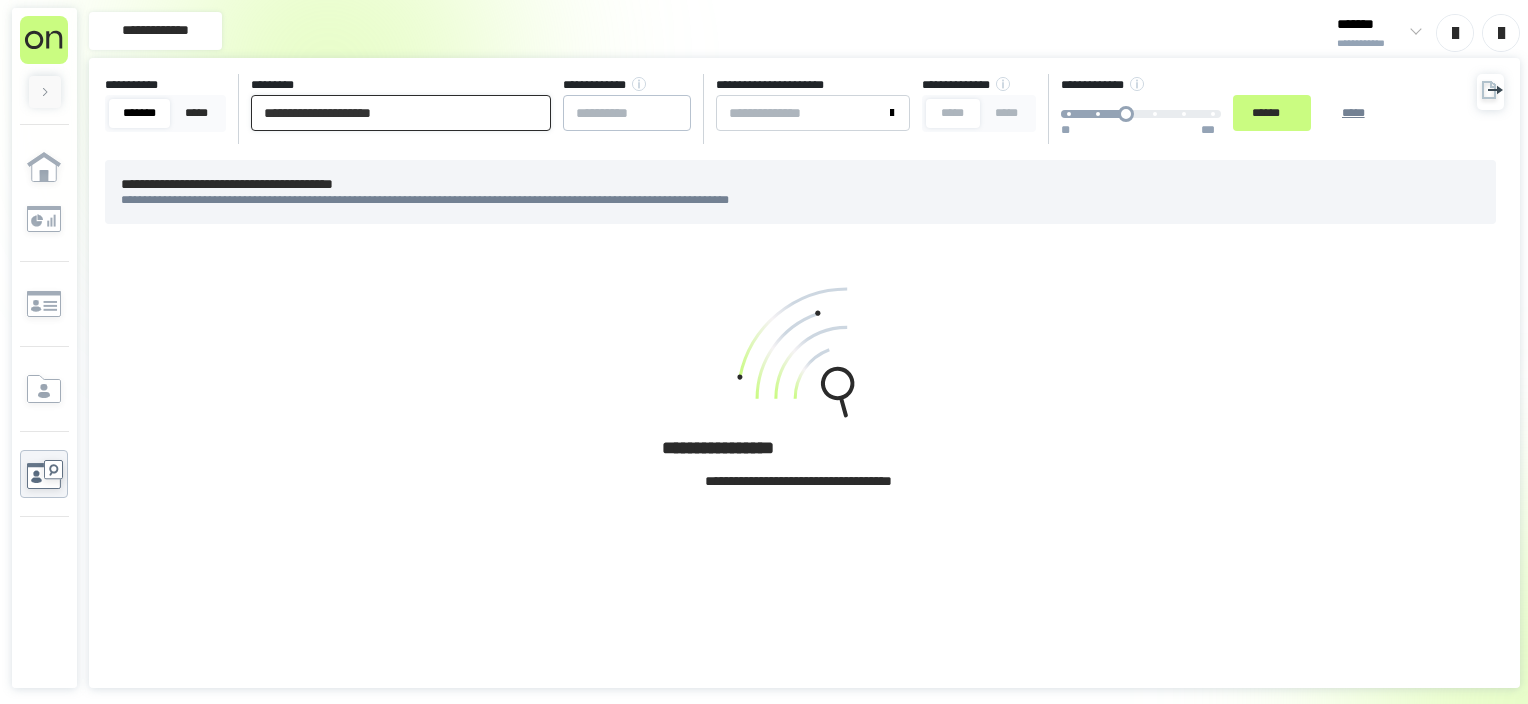 click on "**********" at bounding box center (401, 113) 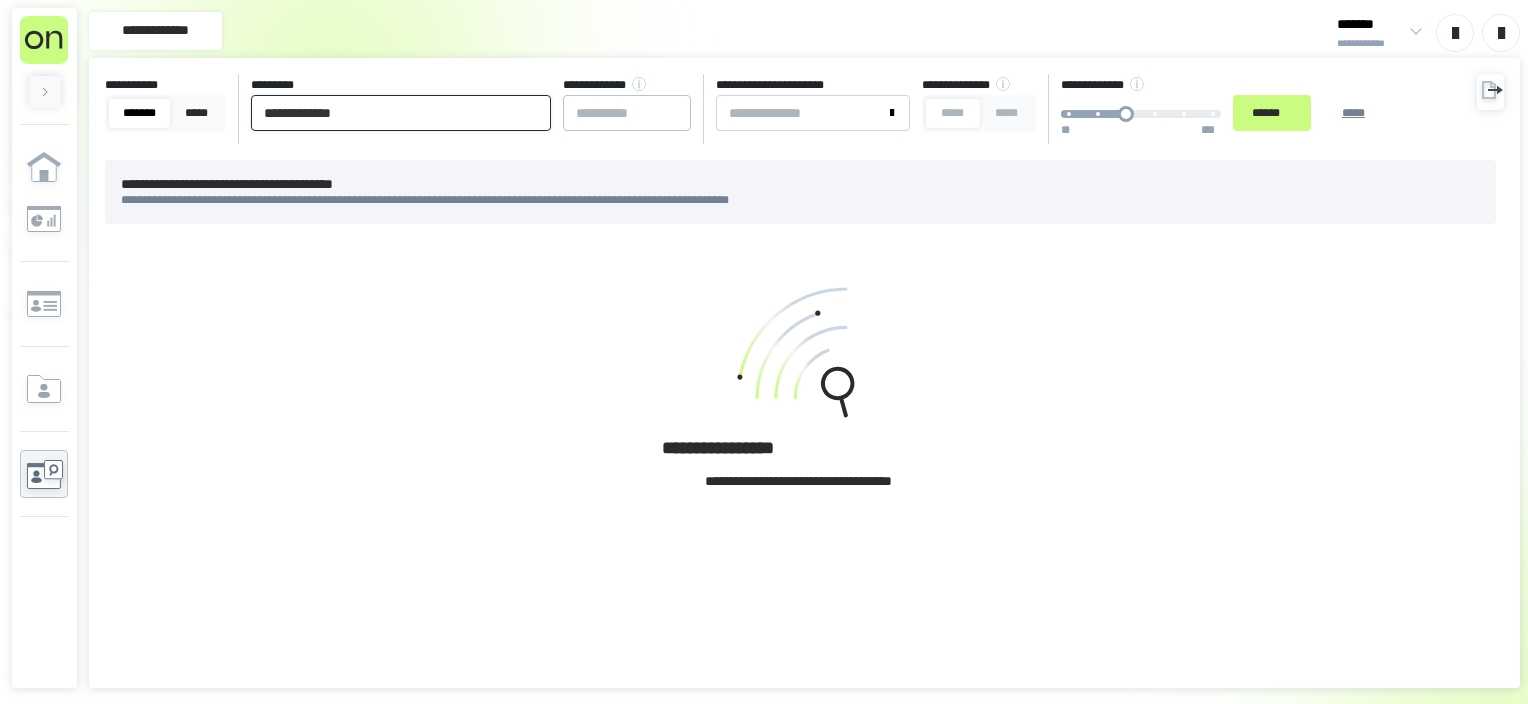 click on "******" at bounding box center [1272, 113] 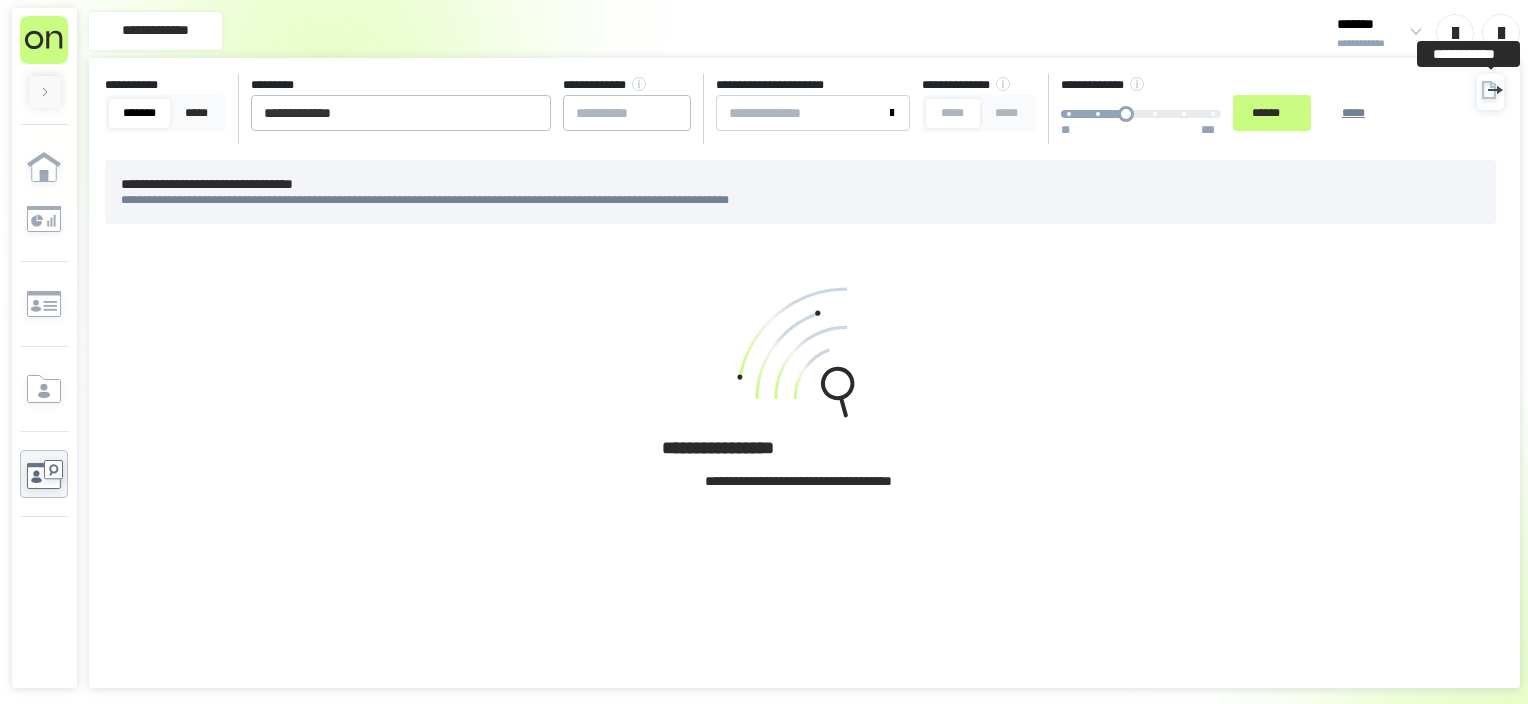 click 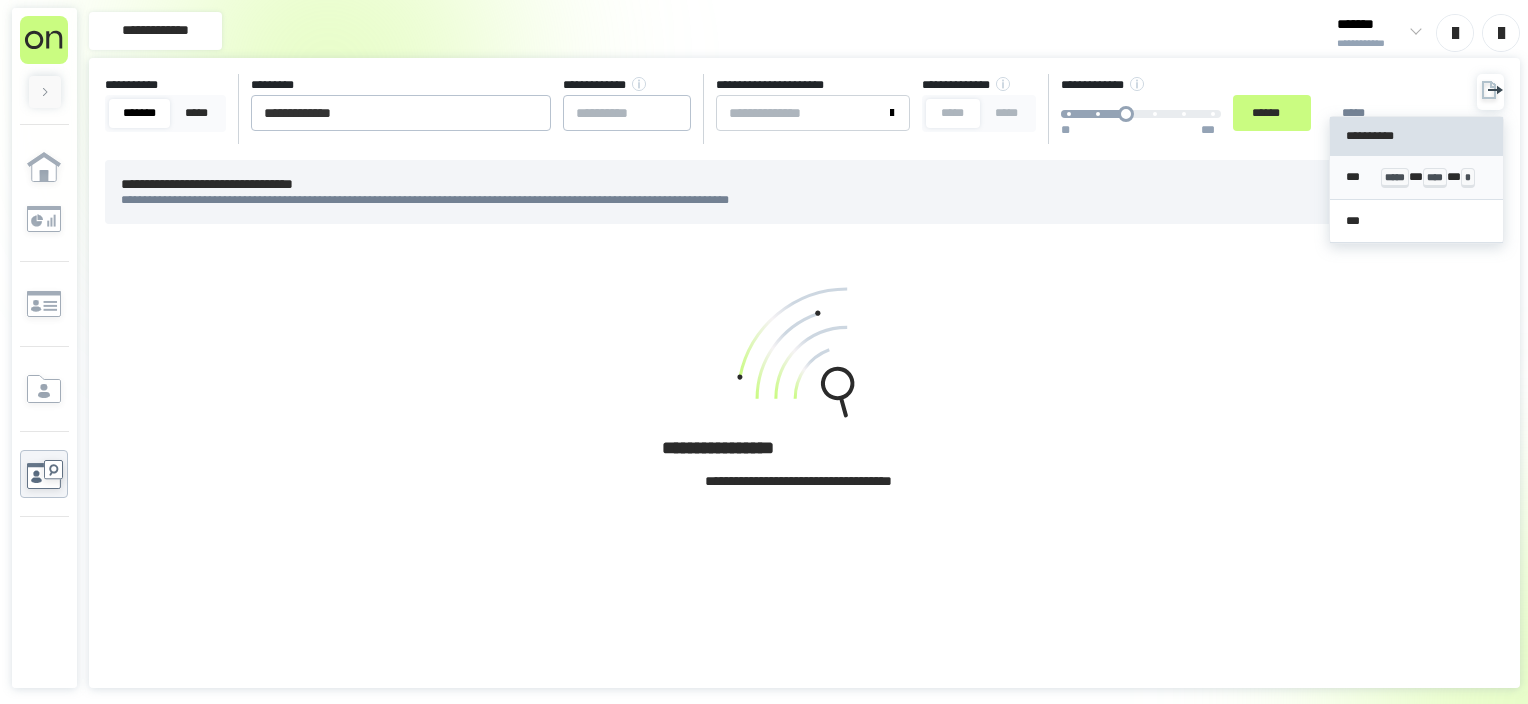 click on "*****" at bounding box center [1395, 178] 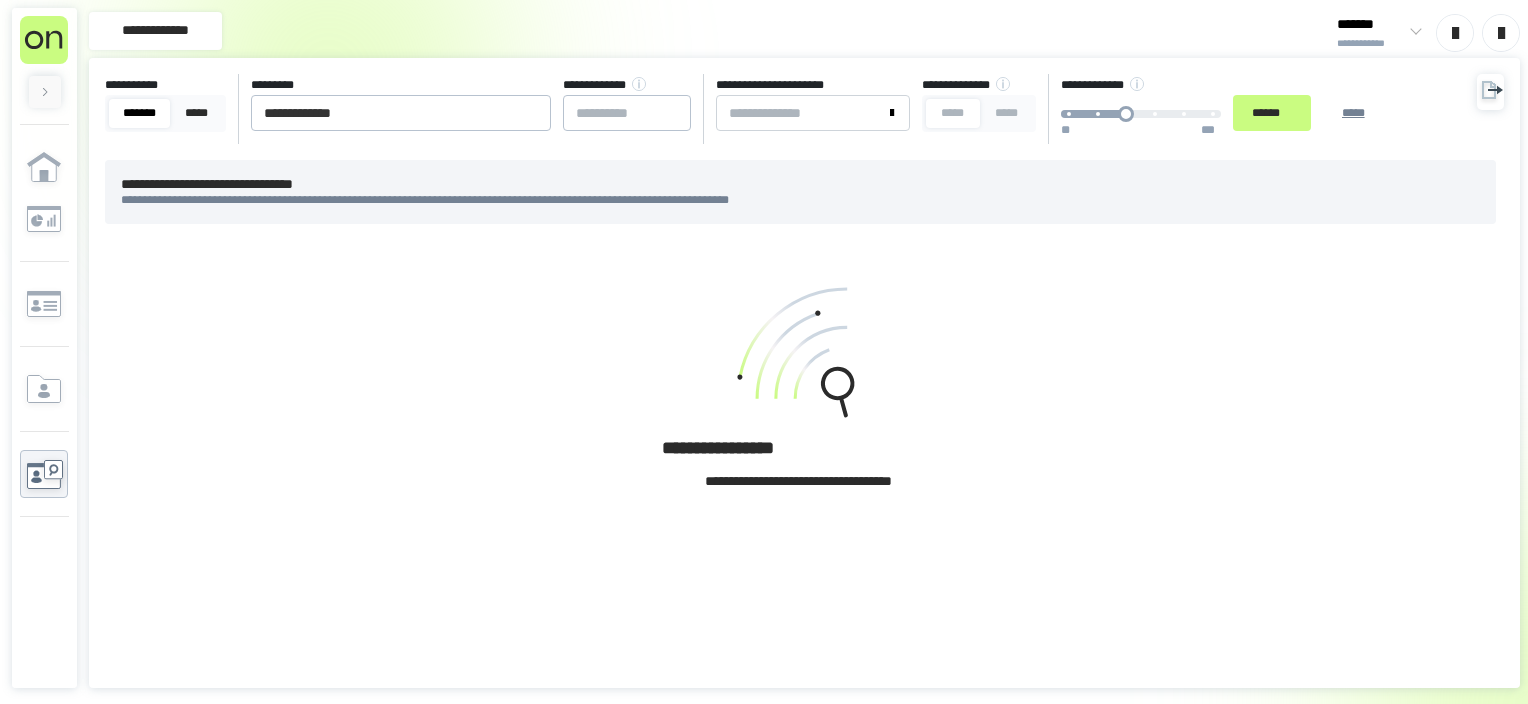 click on "[FIRST] [LAST] [ADDRESS] [CITY] [STATE] [POSTAL_CODE] [COUNTRY] [PHONE] [EMAIL] [BIRTHDATE] [AGE] [GENDER] [OCCUPATION]" at bounding box center [804, 396] 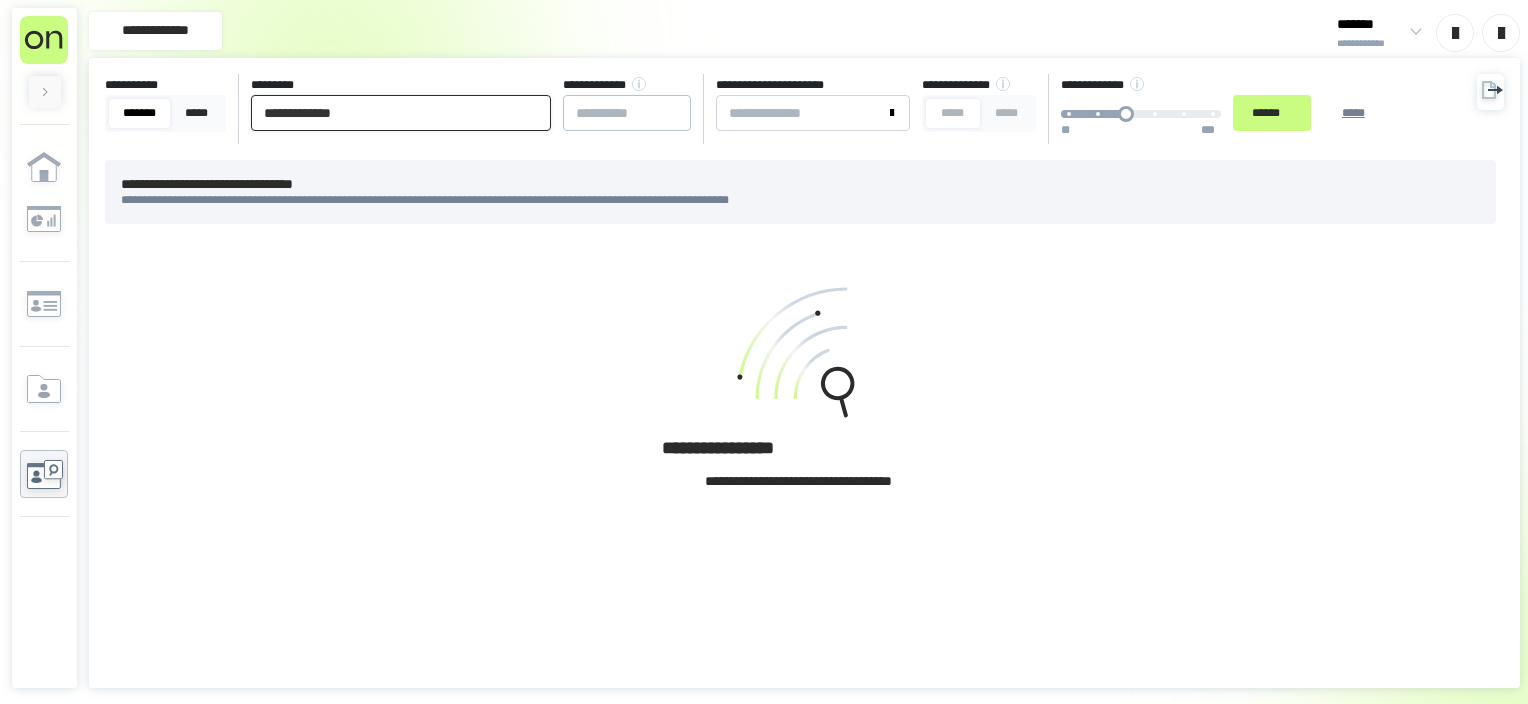 click on "**********" at bounding box center [401, 113] 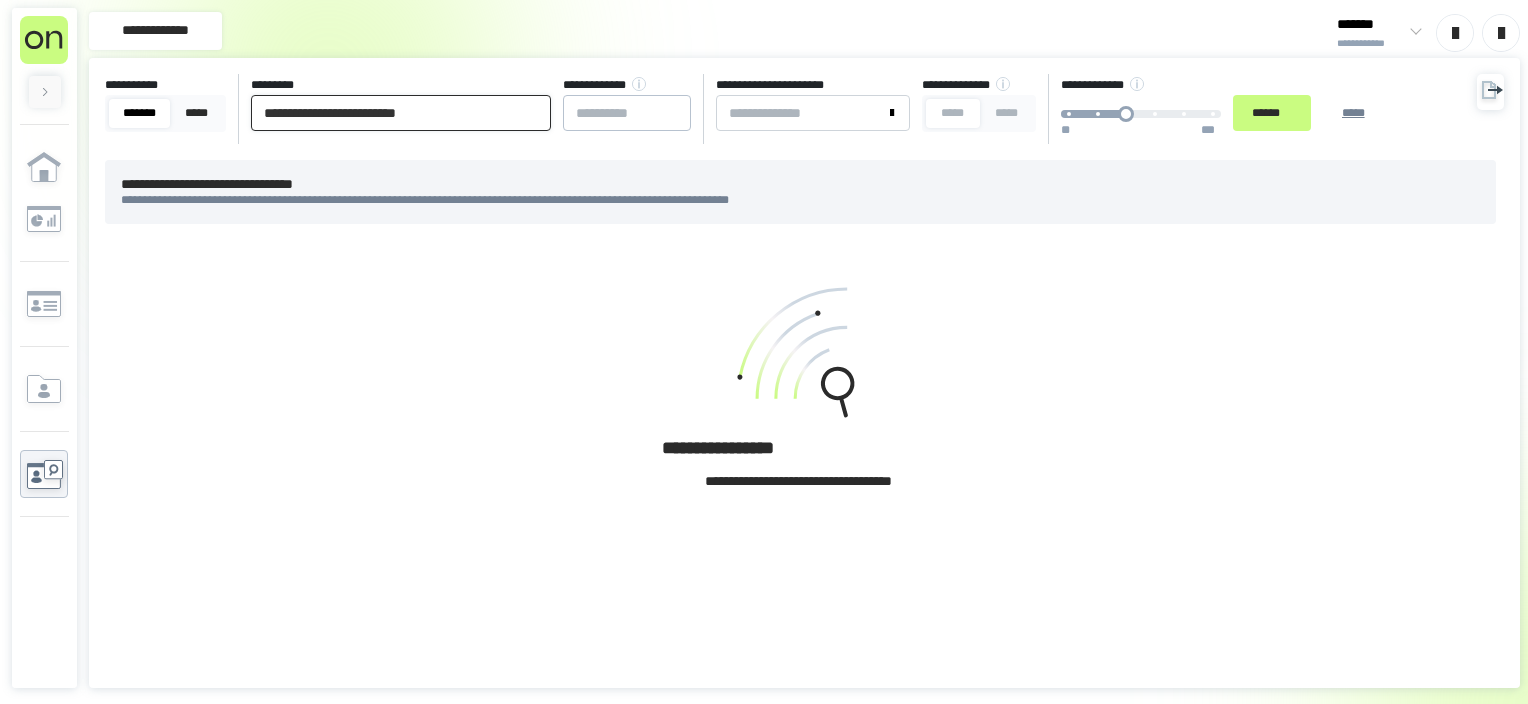 click on "******" at bounding box center [1272, 113] 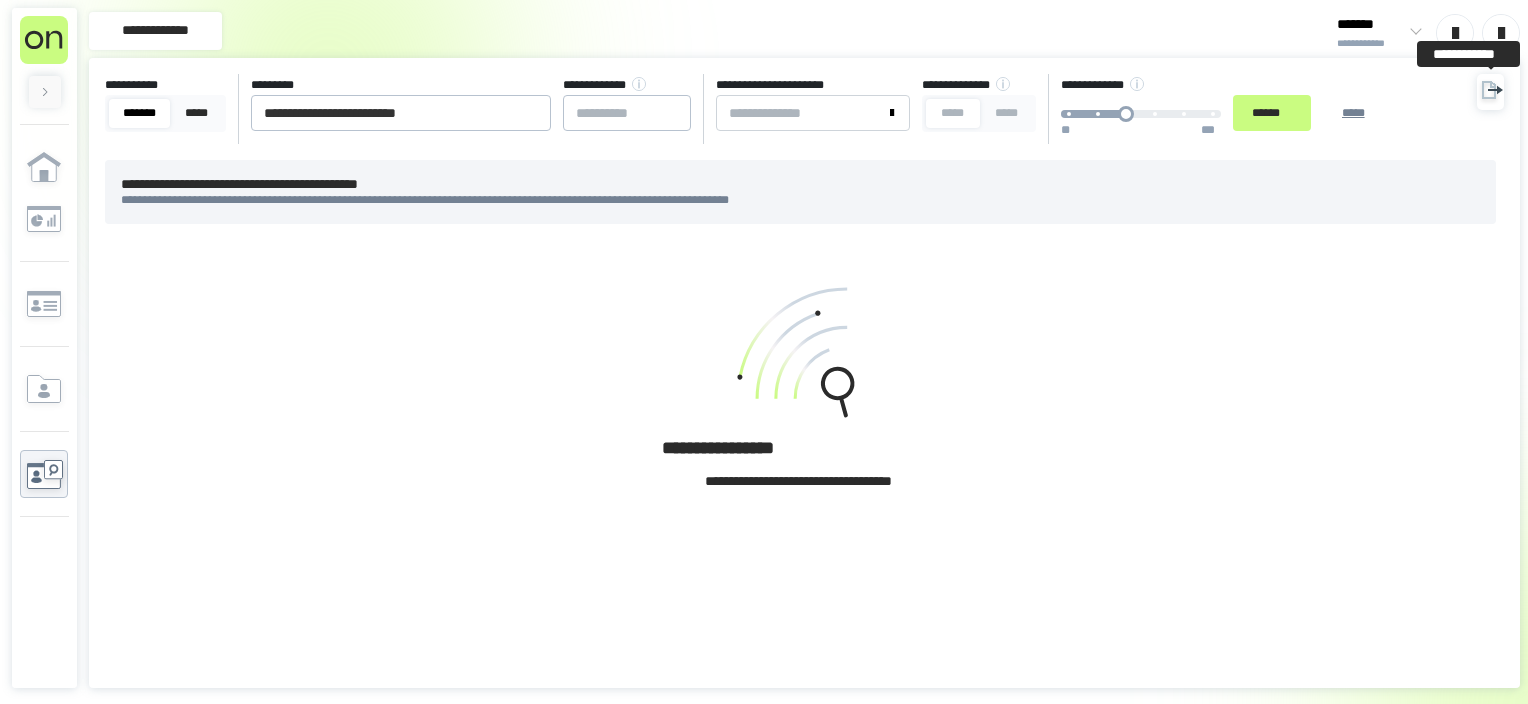 click 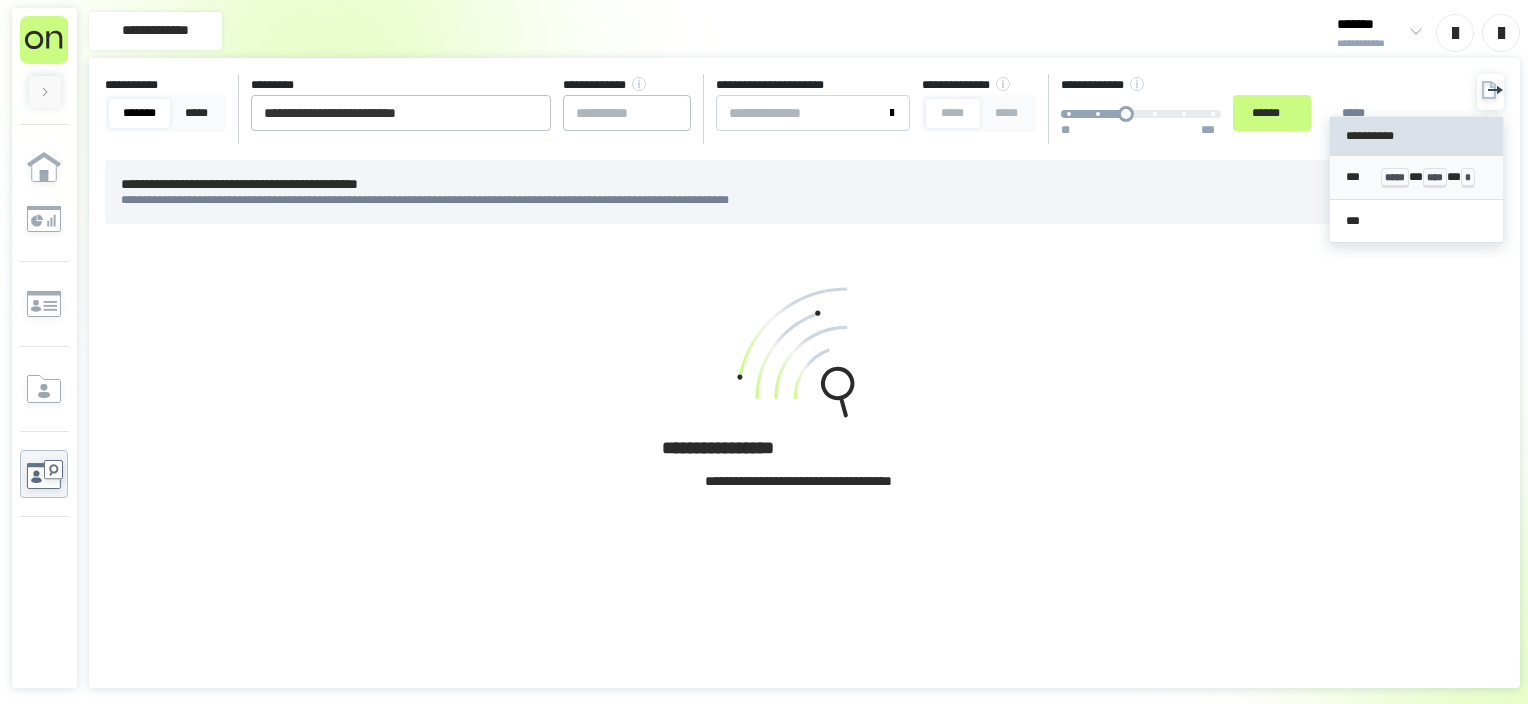 click on "*****" at bounding box center [1395, 178] 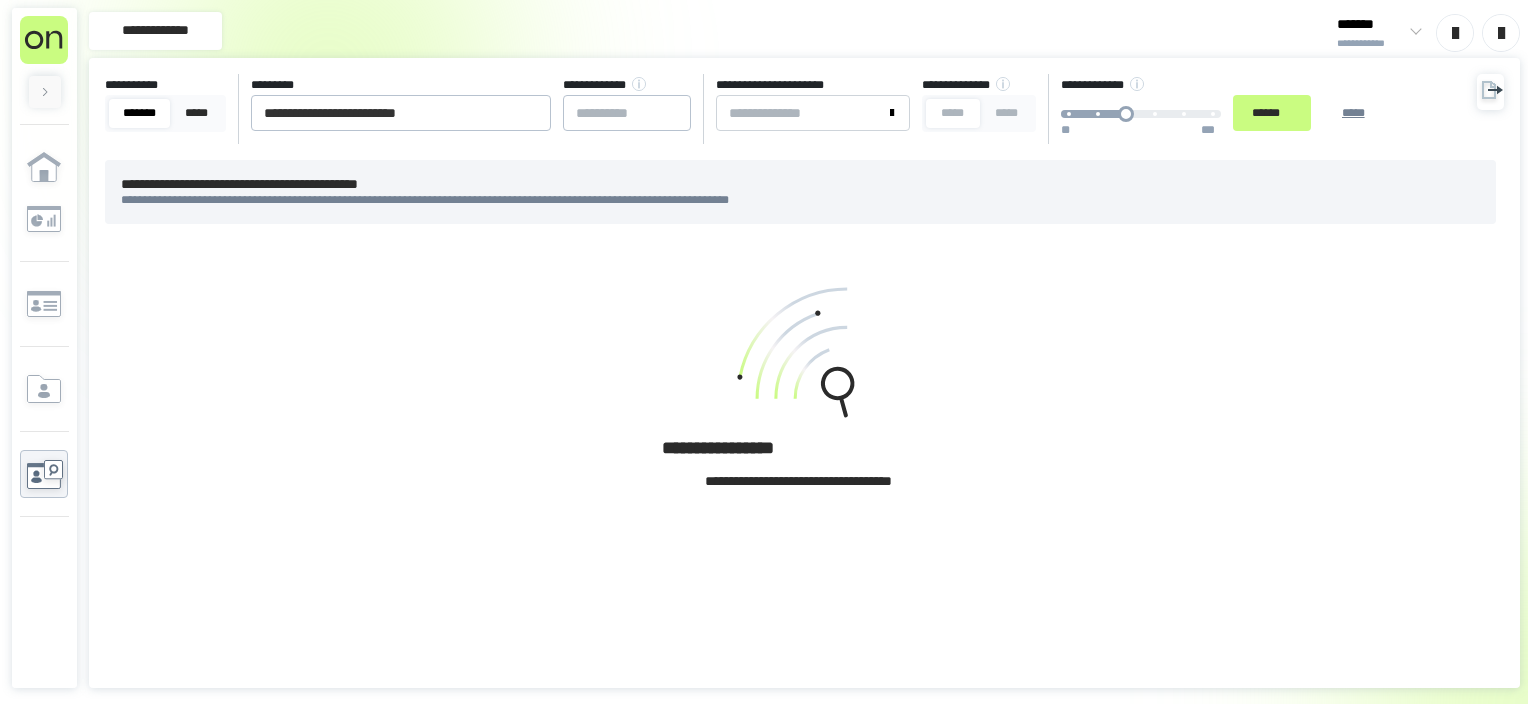 drag, startPoint x: 319, startPoint y: 341, endPoint x: 742, endPoint y: 1, distance: 542.70526 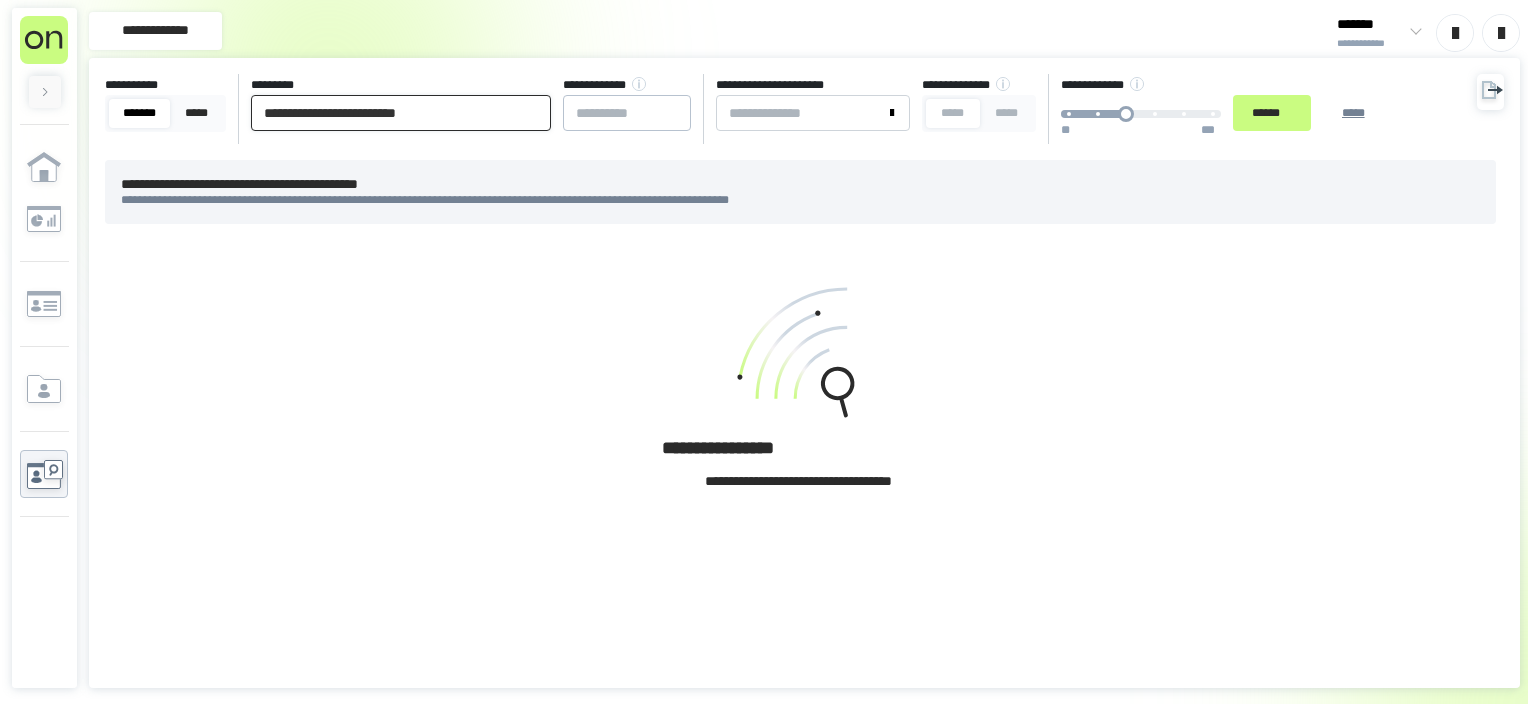 click on "**********" at bounding box center [401, 113] 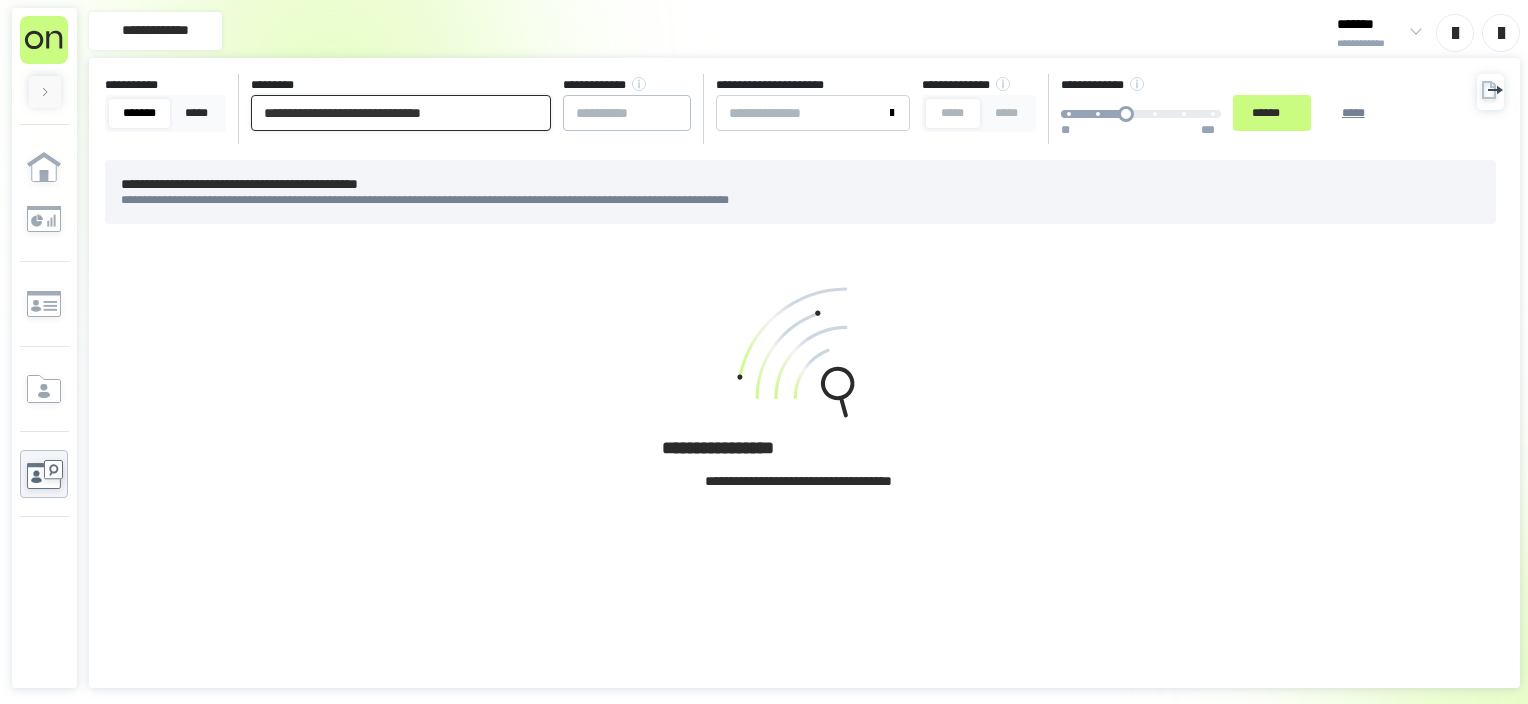 type on "**********" 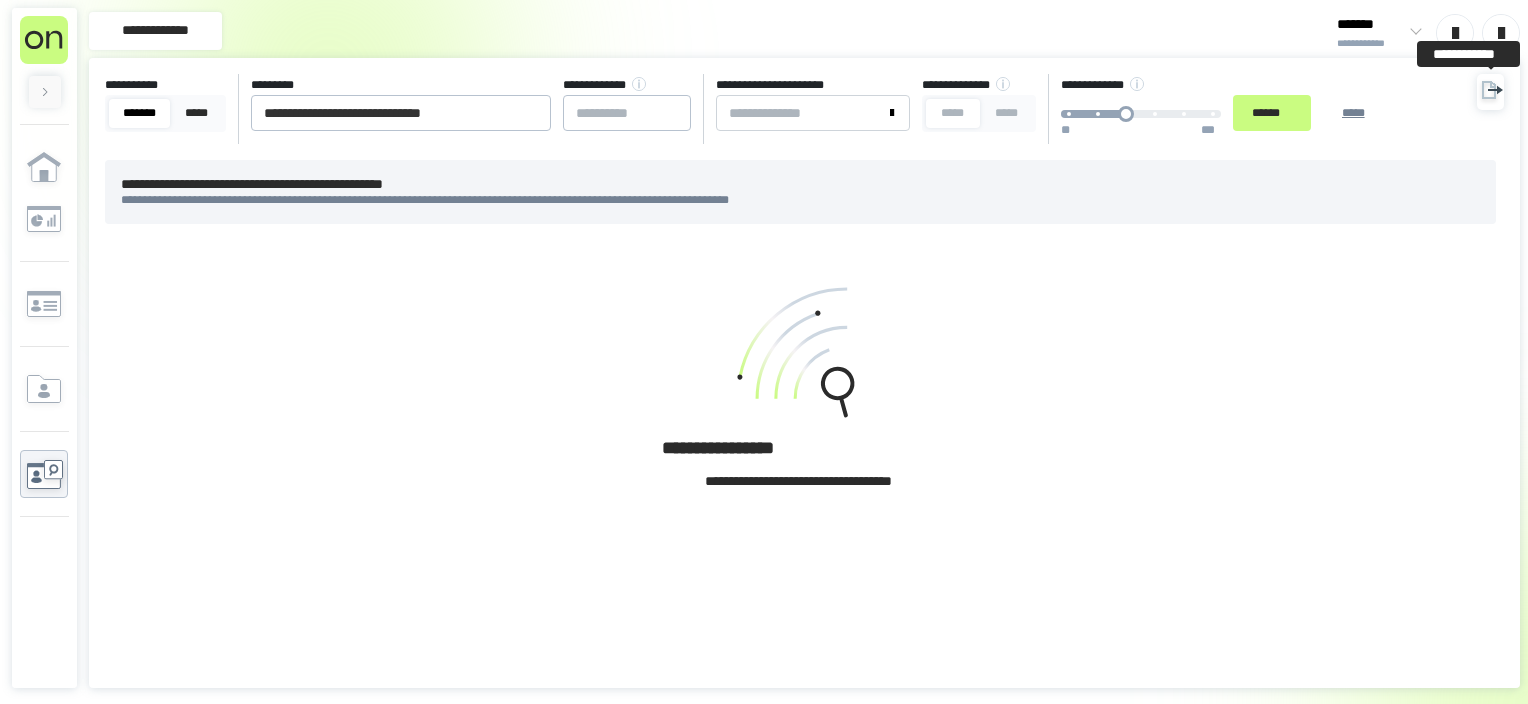 click 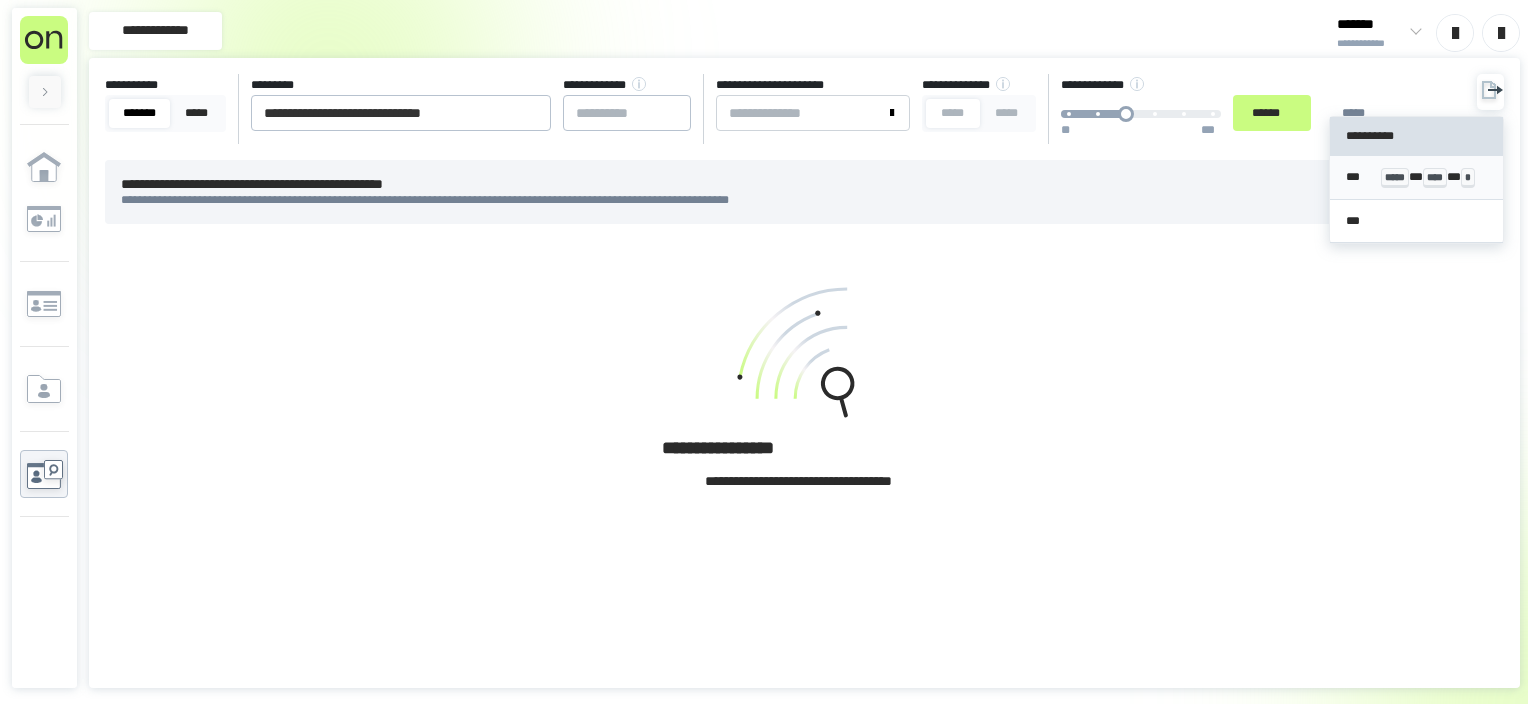 click on "*****" at bounding box center (1395, 178) 